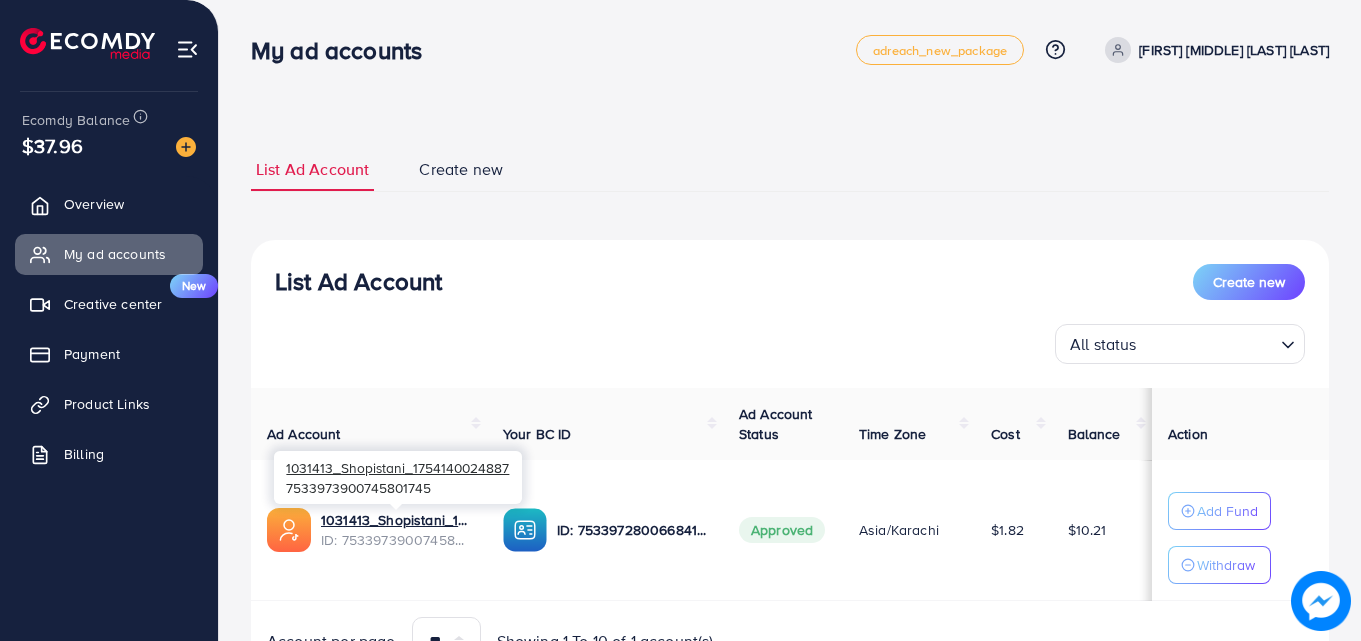 scroll, scrollTop: 0, scrollLeft: 0, axis: both 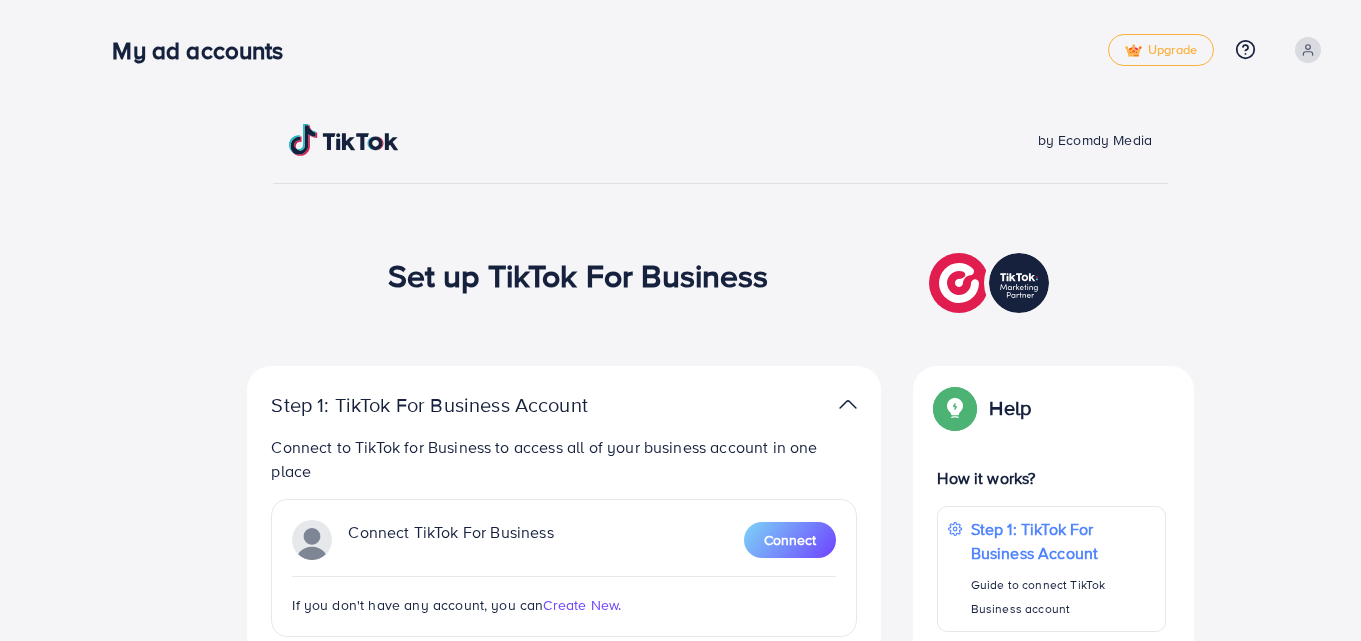 click on "by Ecomdy Media  Set up TikTok For Business   Step 1: TikTok For Business Account   Connect to TikTok for Business to access all of your business account in one place   Connect TikTok For Business   Connect  If you don't have any account, you can  Create New.  By connecting your account, you agree to our   TikTok Business Product (Data) Terms   Step 2: TikTok For Business Center   Business Center is a powerful business management tool that lets organizations  No Business account found  Create New   Step 3: TikTok Ad Account   Create a TikTok Ad account  No accounts found  Create New   If you have any problem, please contact us by   Live Chat   Help   Help   How it works?   Step 1: TikTok For Business Account   Guide to connect TikTok Business account   Step 2: TikTok For Business Center   Guide to create New Business Center   Step 3: TikTok Ad Account   Guide to create Ad account   Most Viewed Ad Account Articles   1.  How to create ad account?  2.  Why did connecting to TikTok for Business fail?  3." at bounding box center [720, 623] 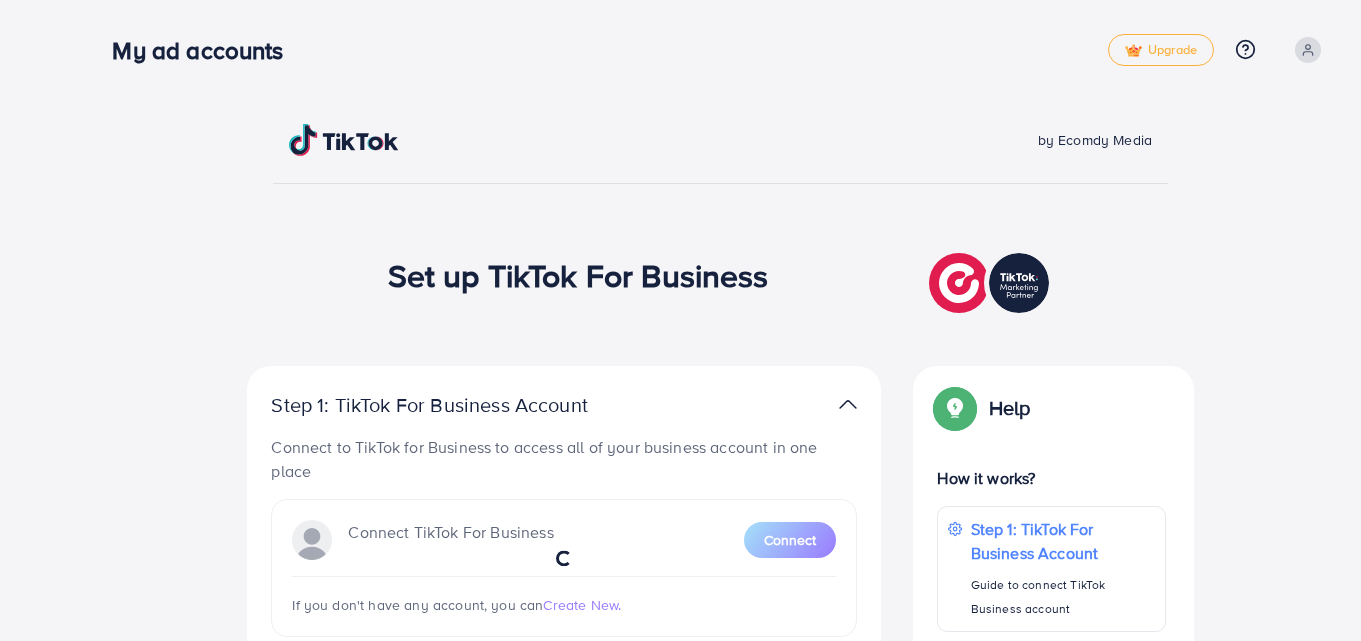 scroll, scrollTop: 0, scrollLeft: 0, axis: both 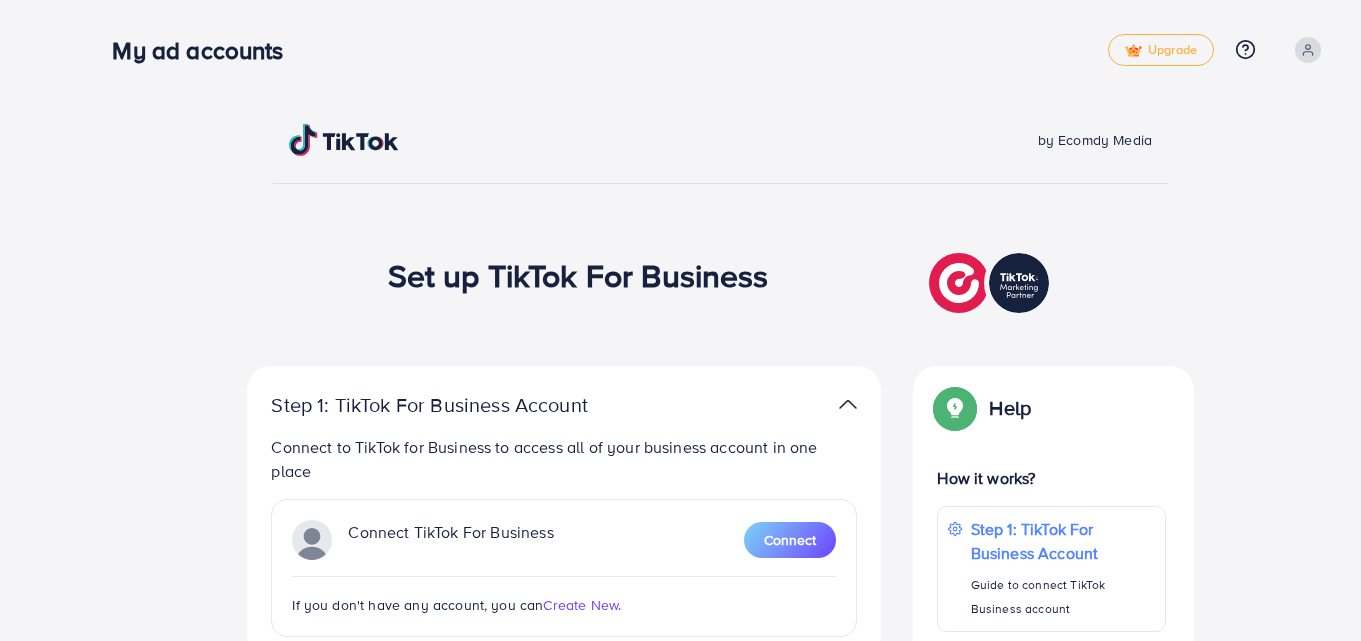 click on "by Ecomdy Media" at bounding box center [720, 154] 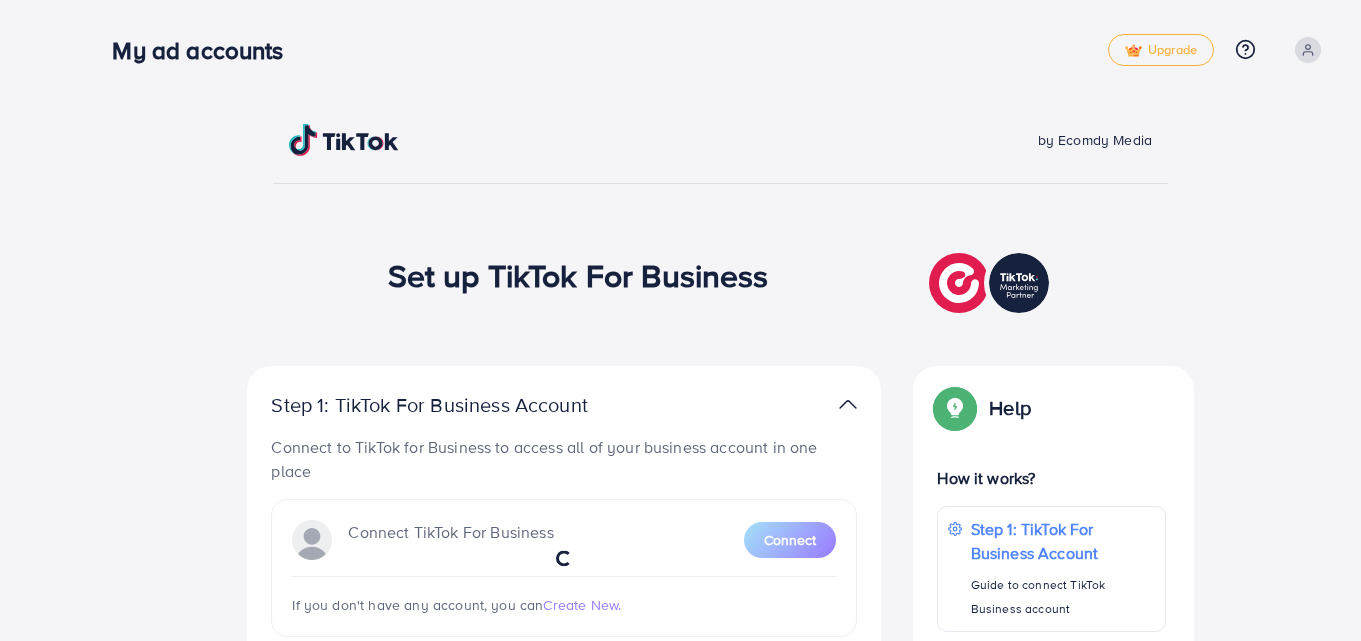 scroll, scrollTop: 0, scrollLeft: 0, axis: both 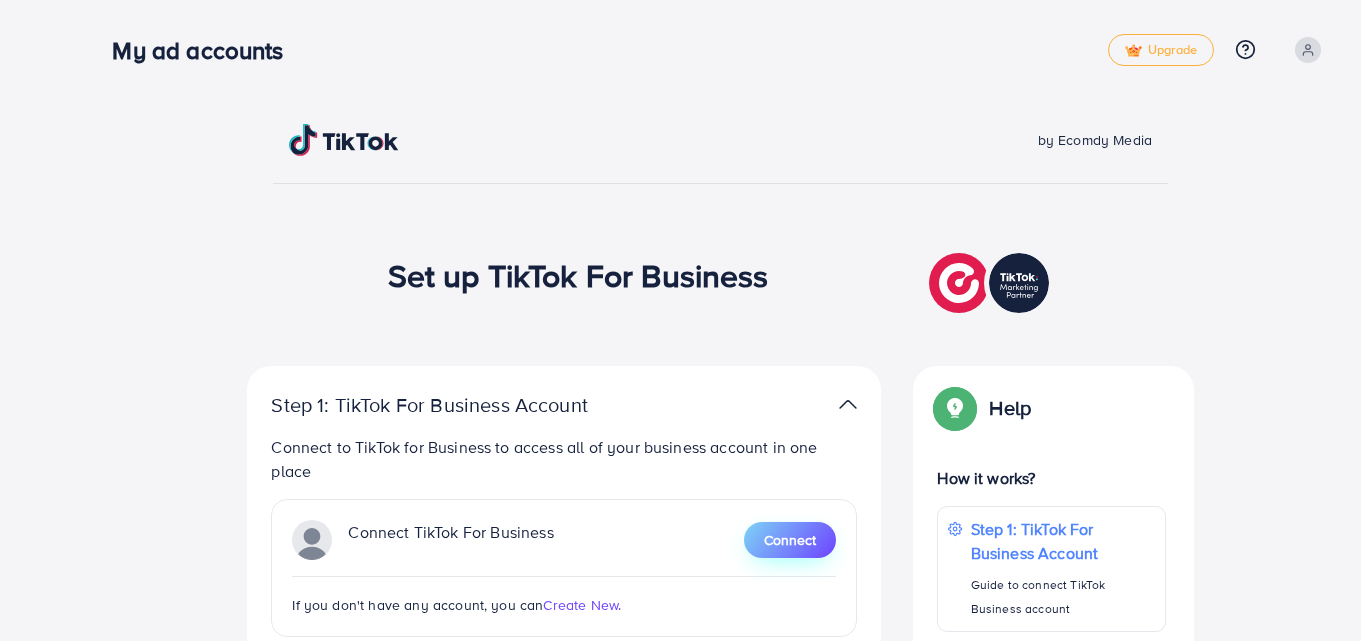click on "Connect" at bounding box center (790, 540) 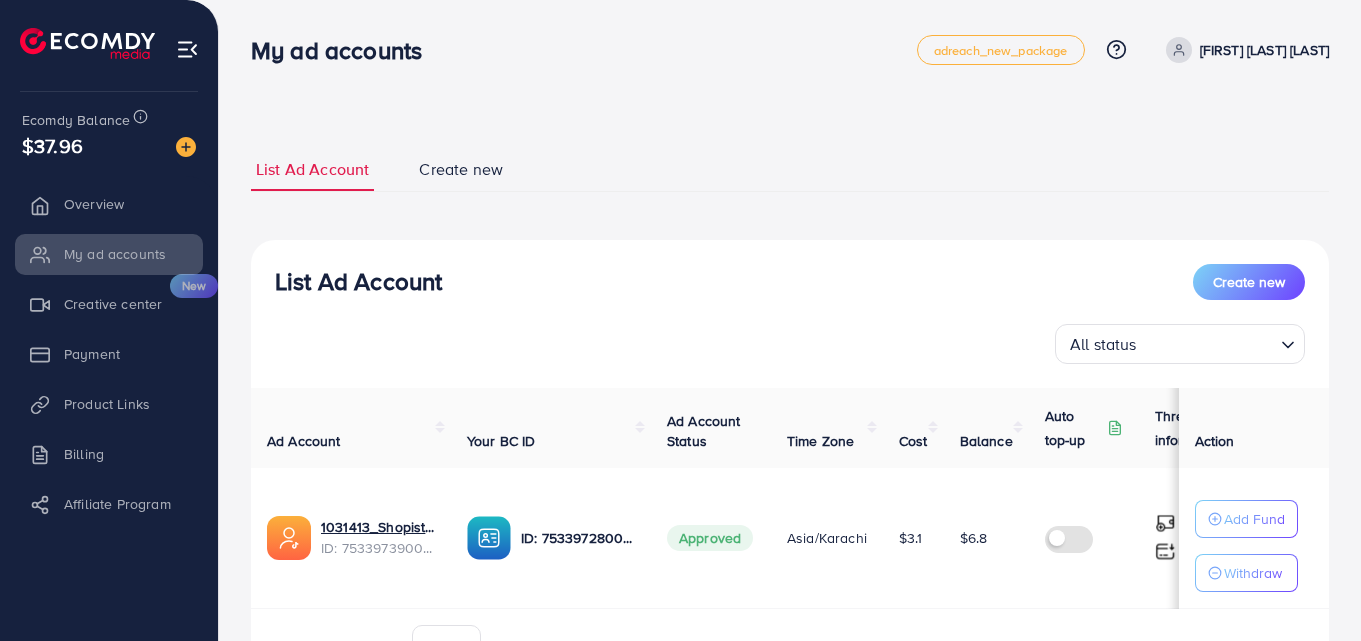 scroll, scrollTop: 0, scrollLeft: 0, axis: both 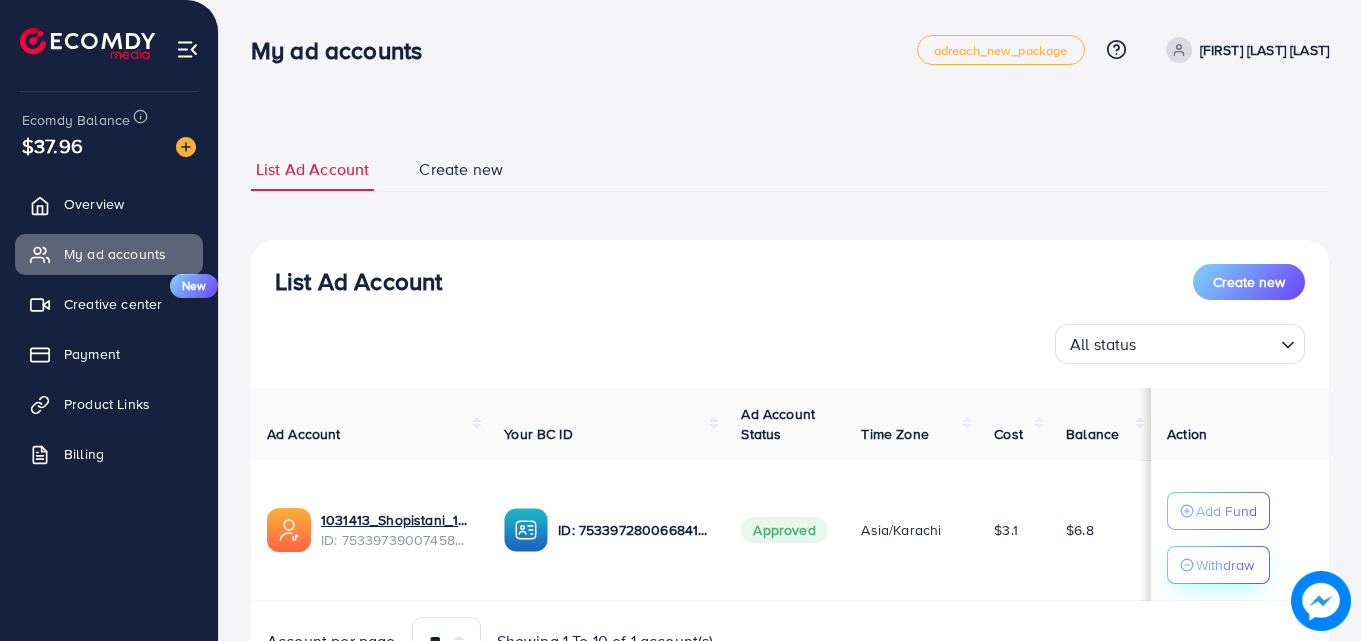 click on "Withdraw" at bounding box center [1225, 565] 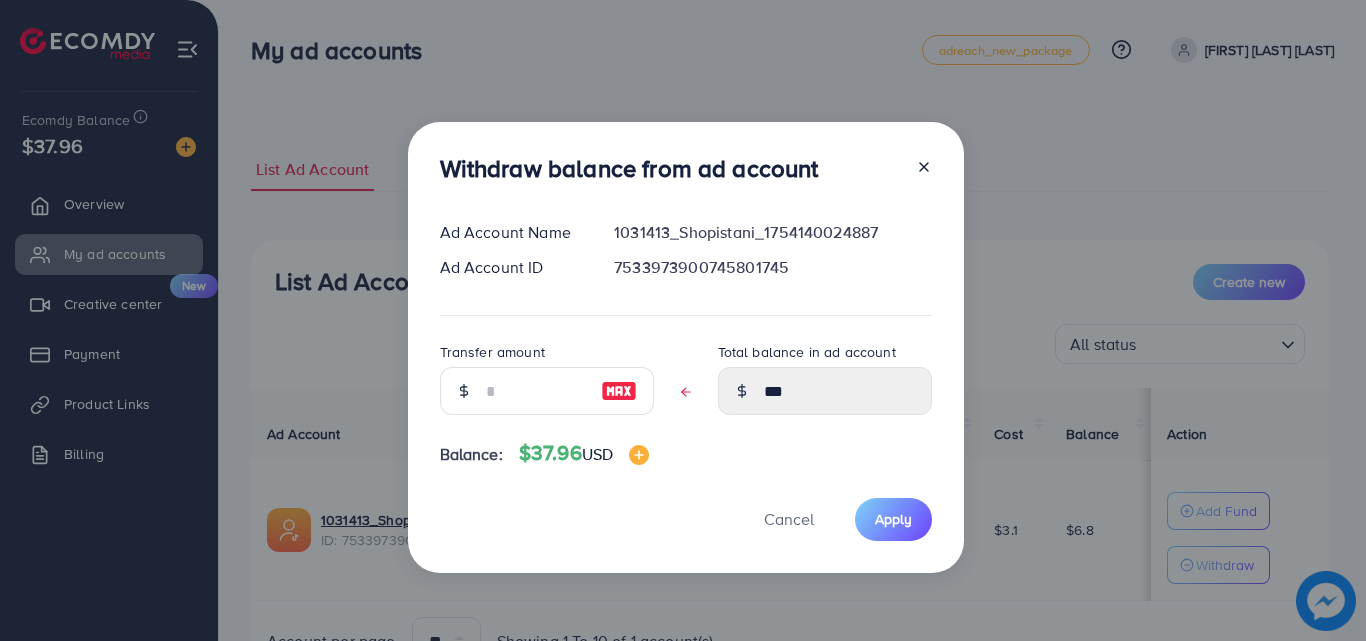 click at bounding box center [619, 391] 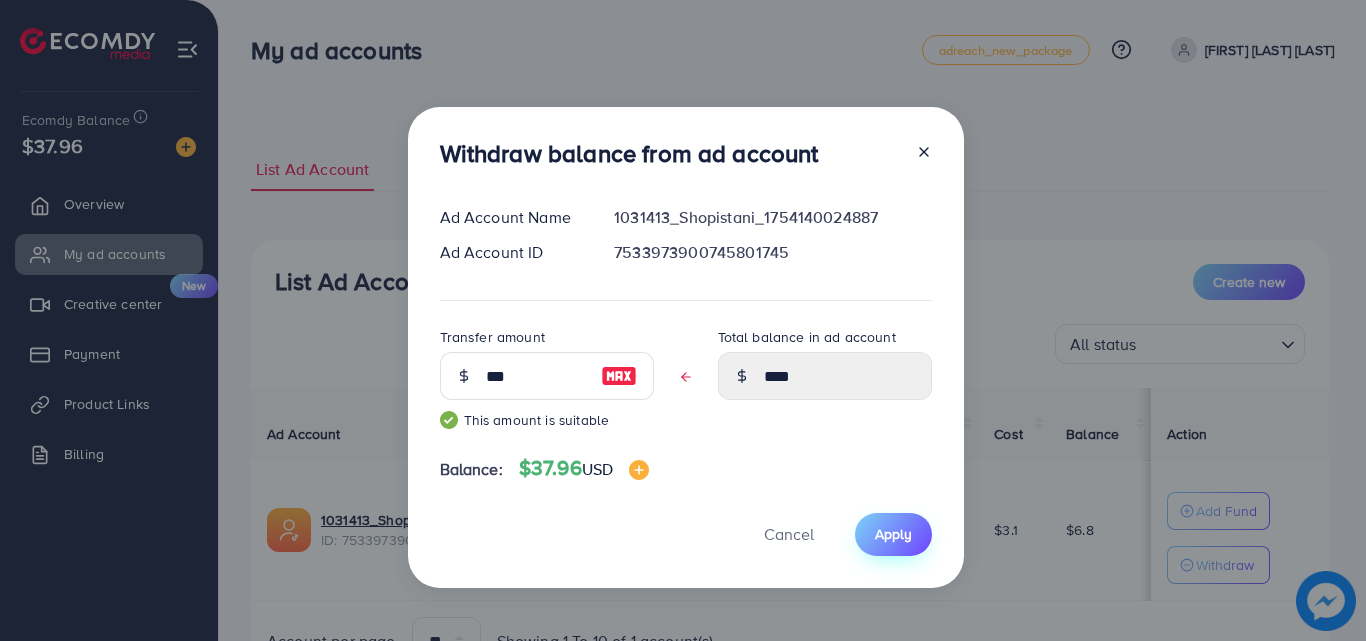 click on "Apply" at bounding box center (893, 534) 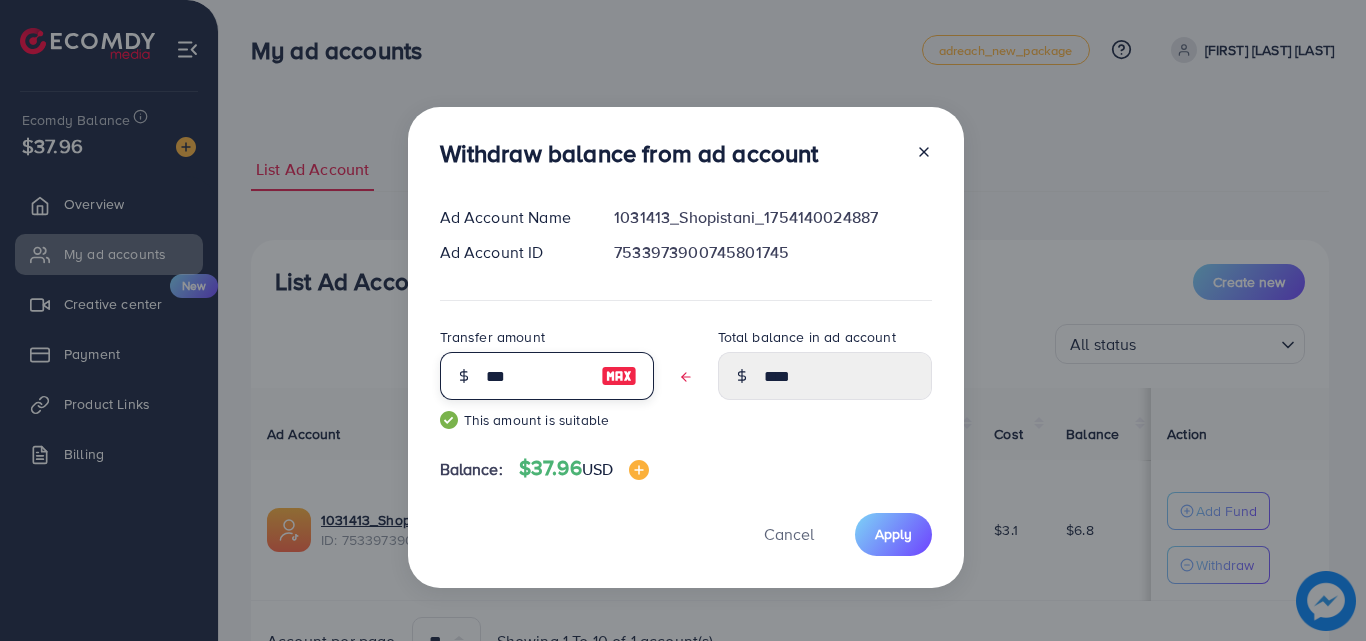 click on "***" at bounding box center (536, 376) 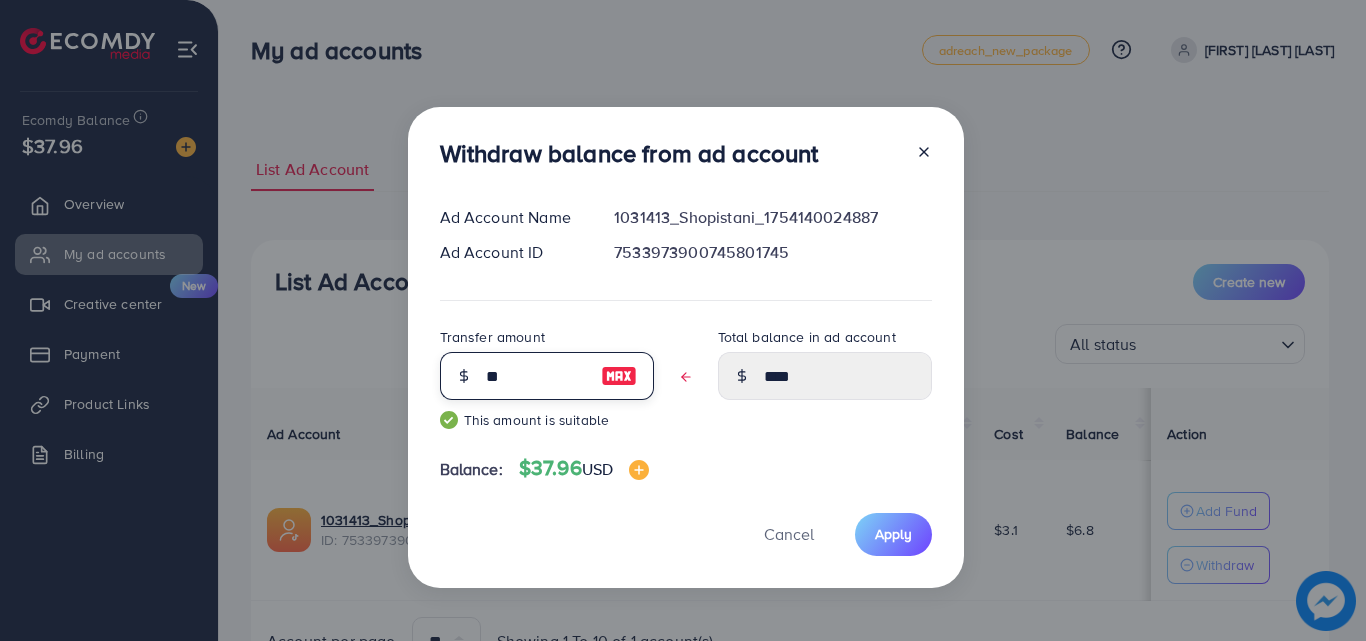 type on "****" 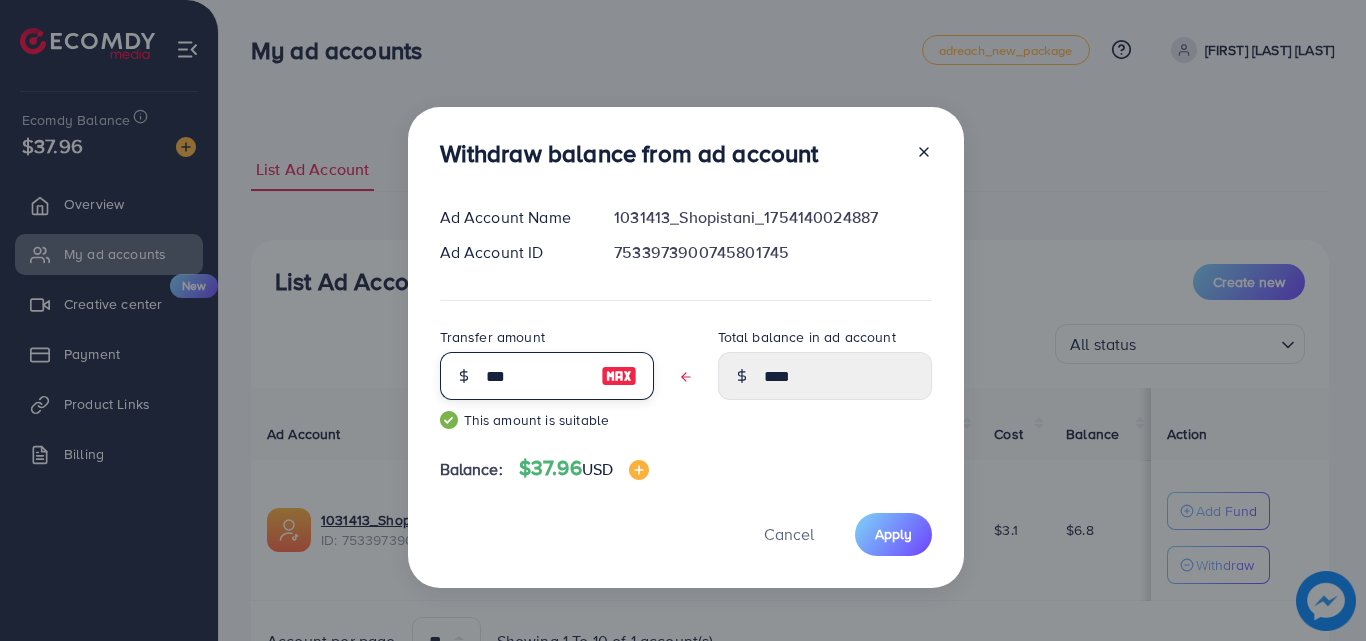 type on "****" 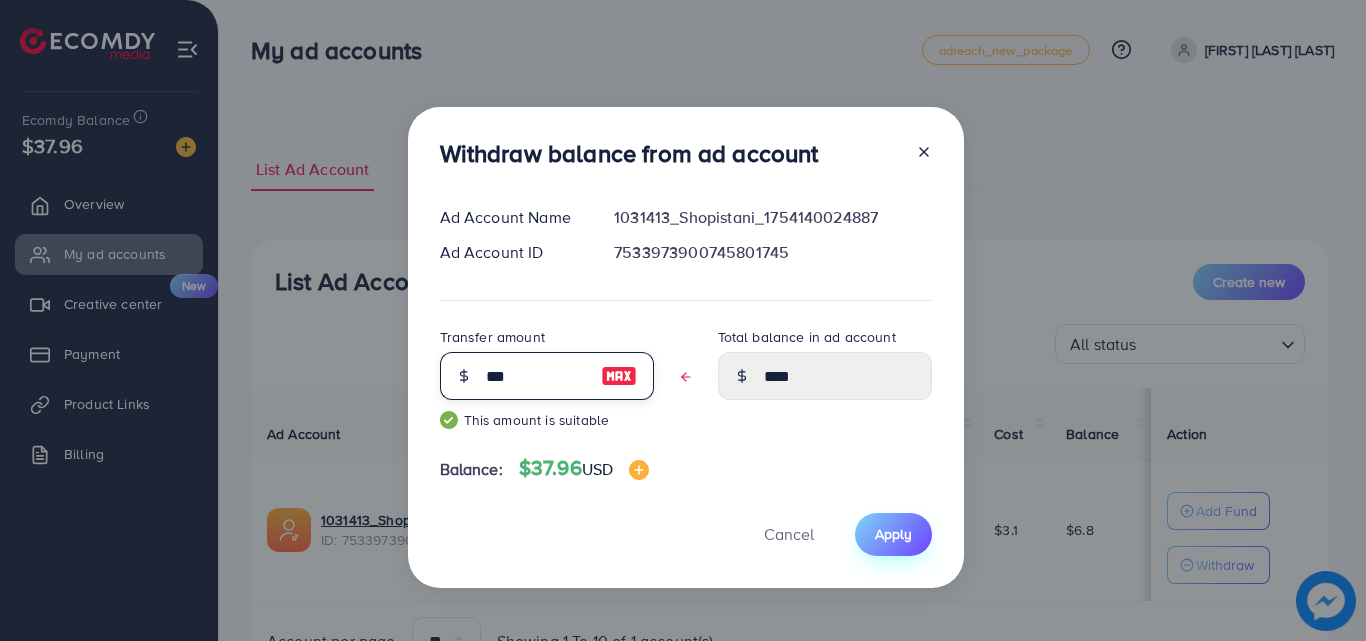 type on "***" 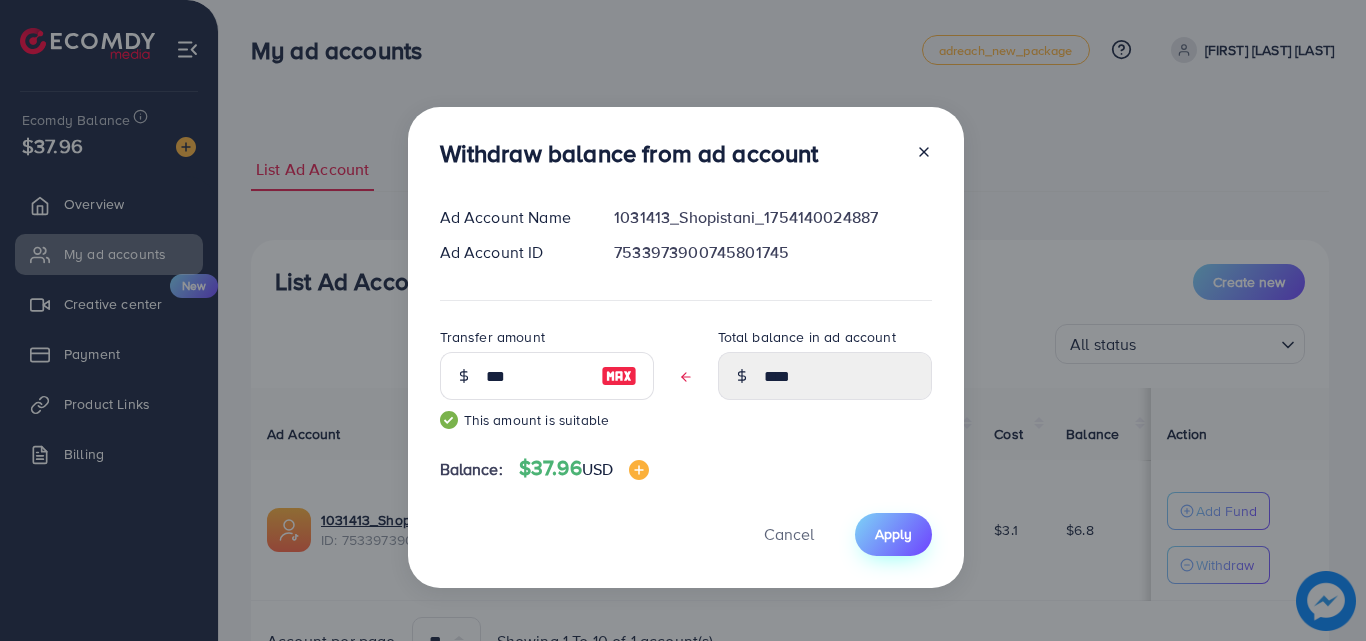 click on "Apply" at bounding box center (893, 534) 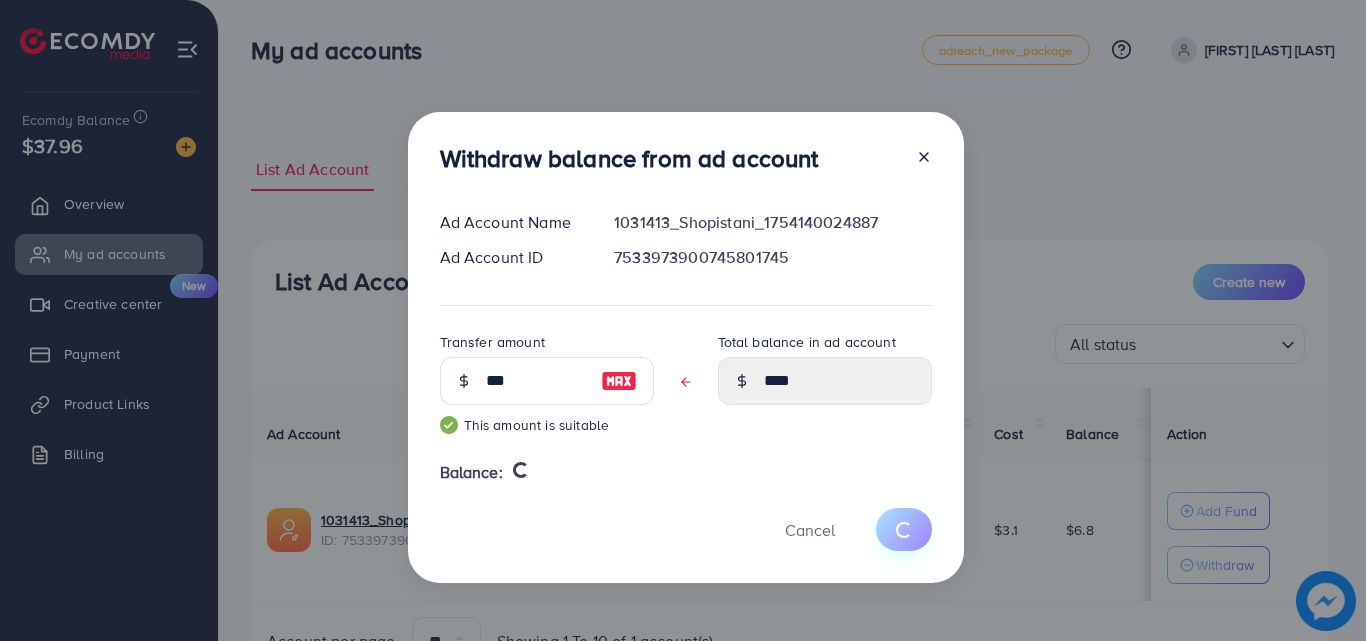 type 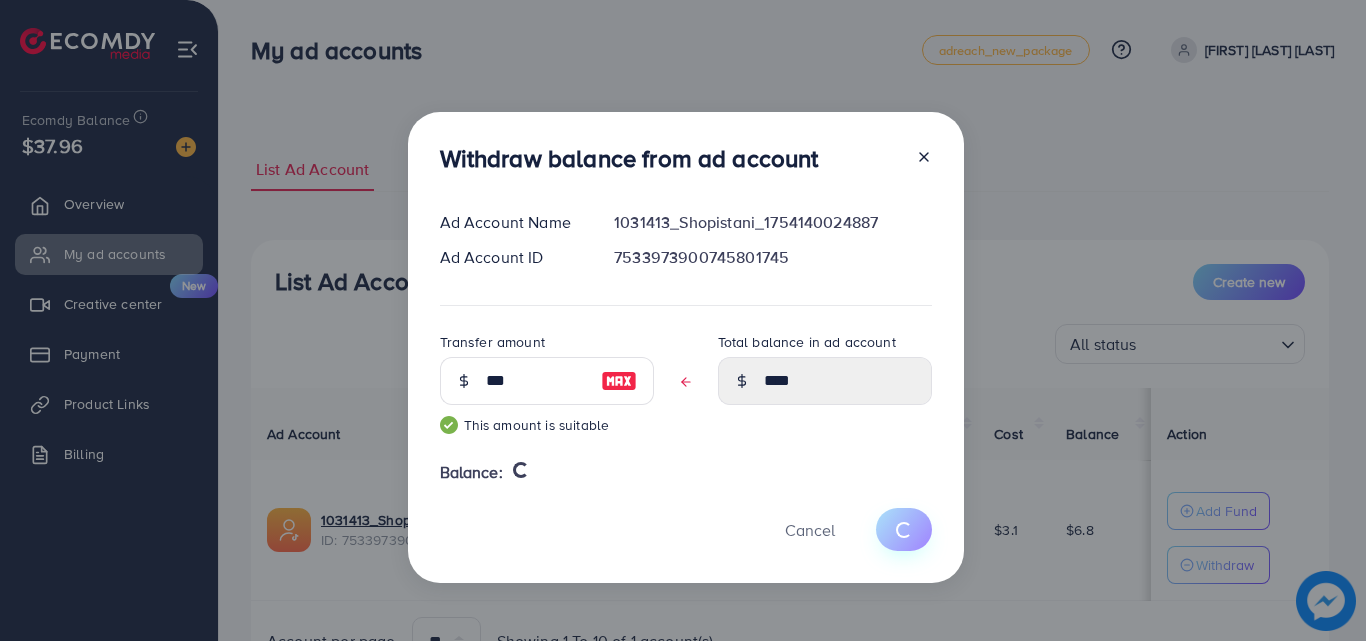 type on "***" 